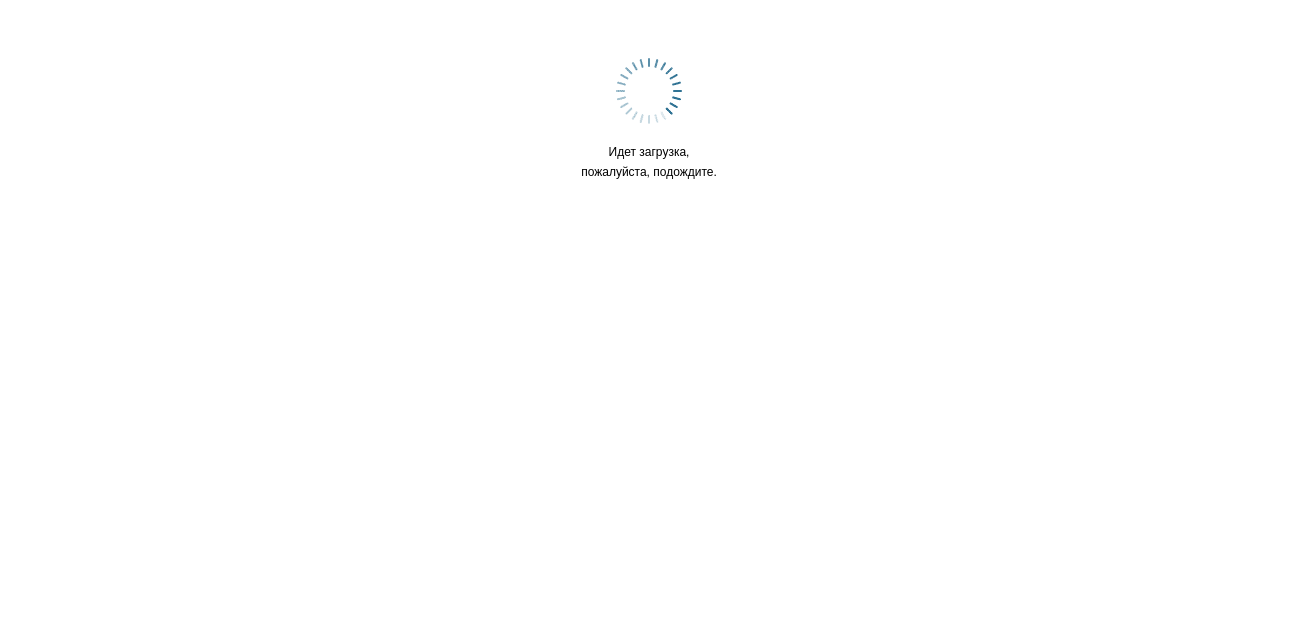 scroll, scrollTop: 0, scrollLeft: 0, axis: both 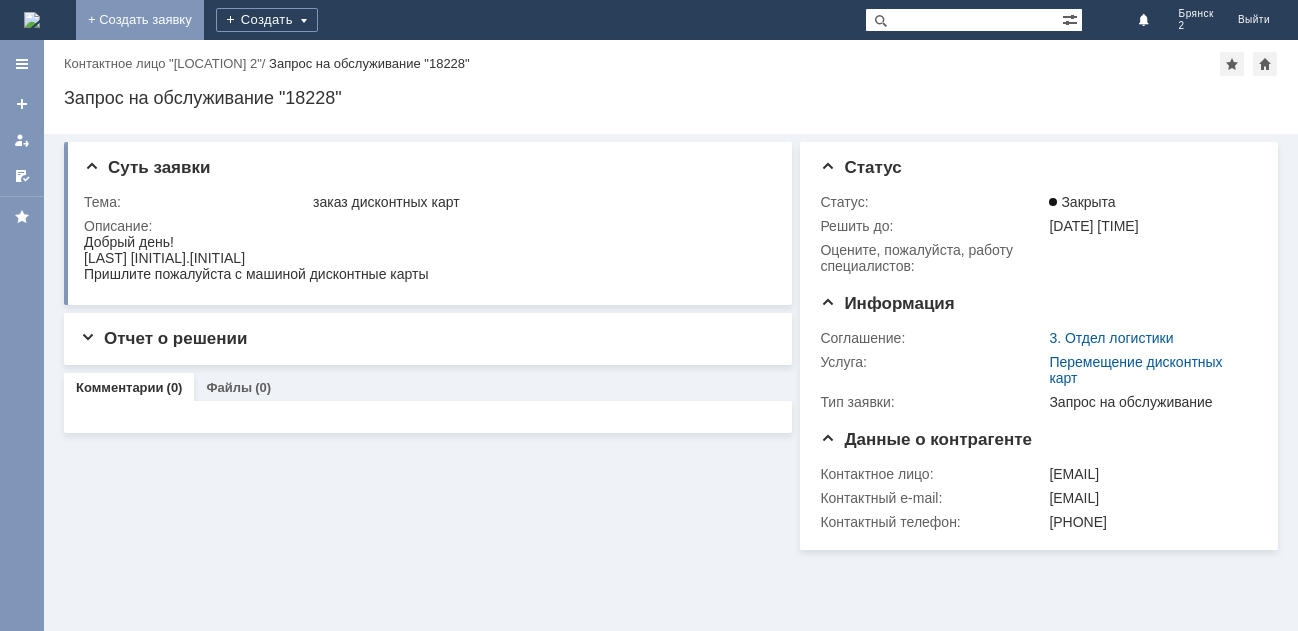 click on "+ Создать заявку" at bounding box center [140, 20] 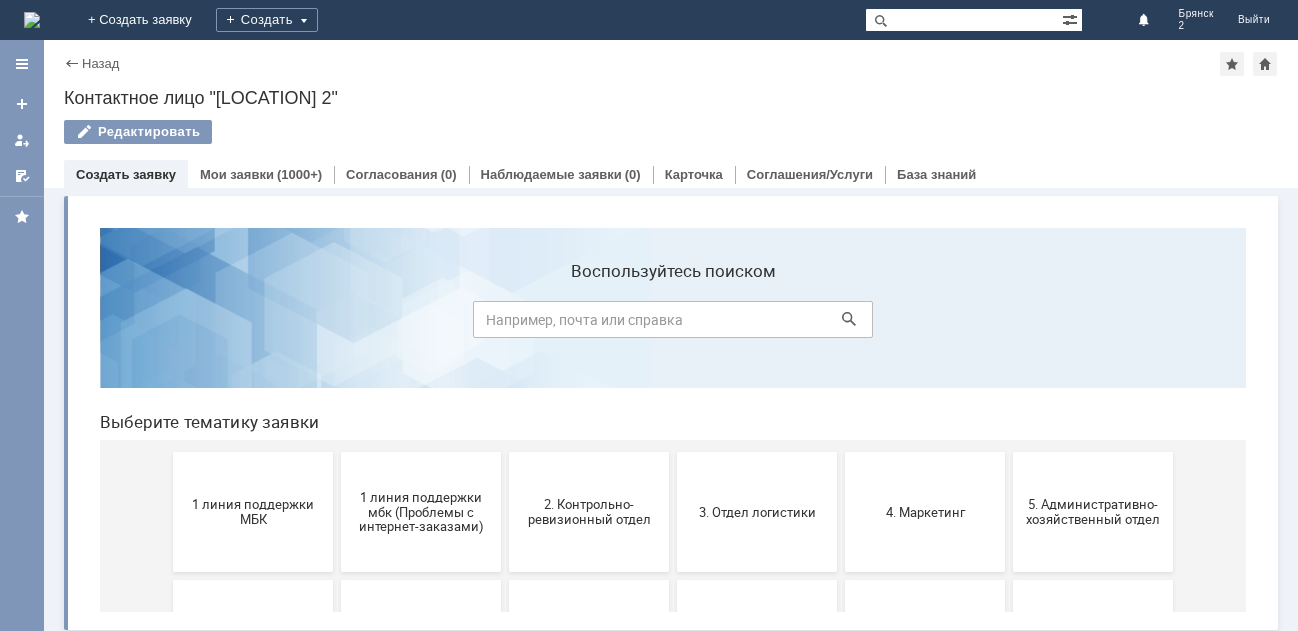 scroll, scrollTop: 0, scrollLeft: 0, axis: both 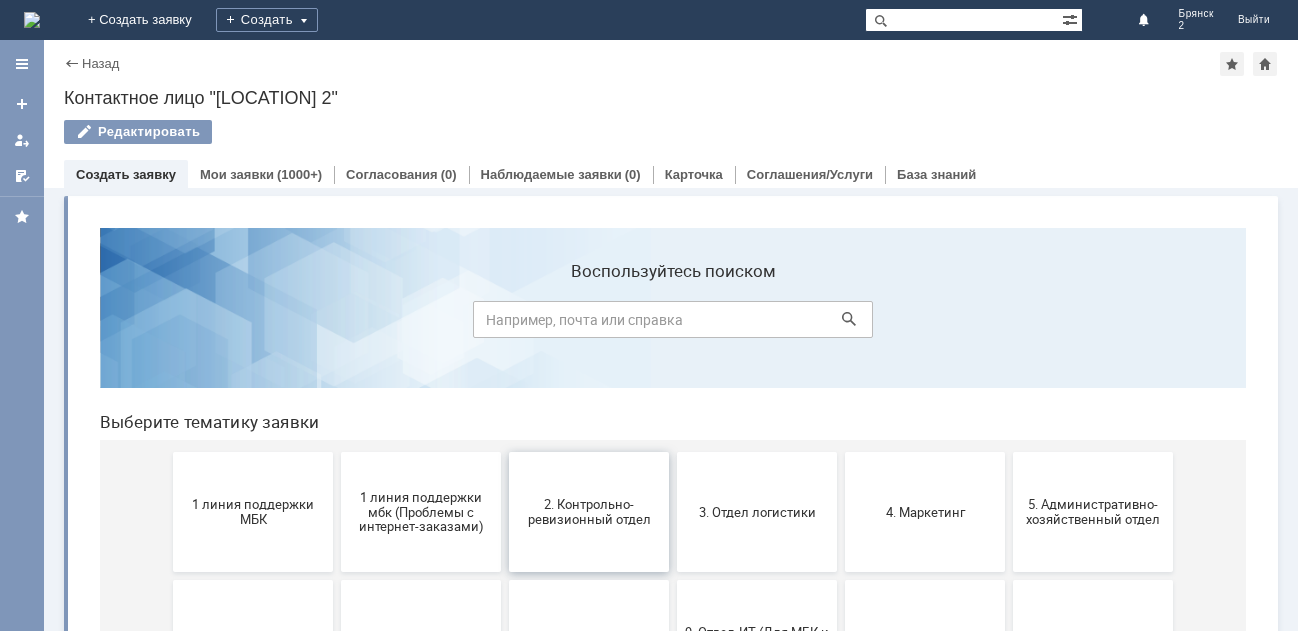 click on "2. Контрольно-ревизионный отдел" at bounding box center [589, 512] 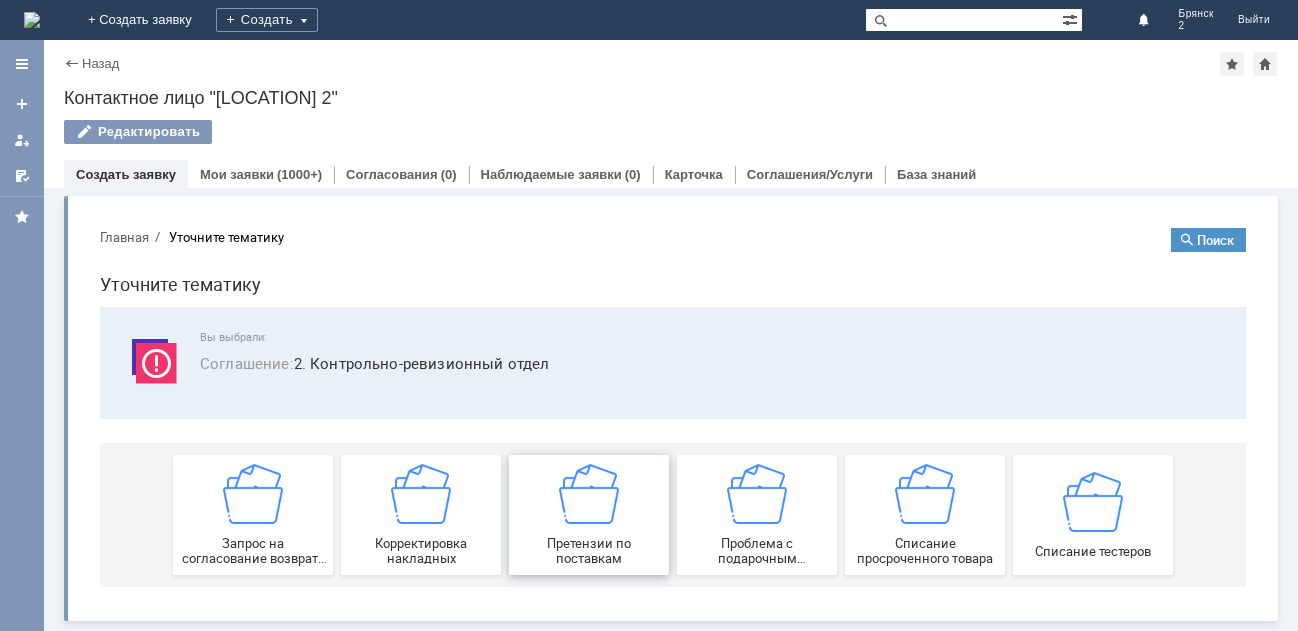 click at bounding box center (589, 494) 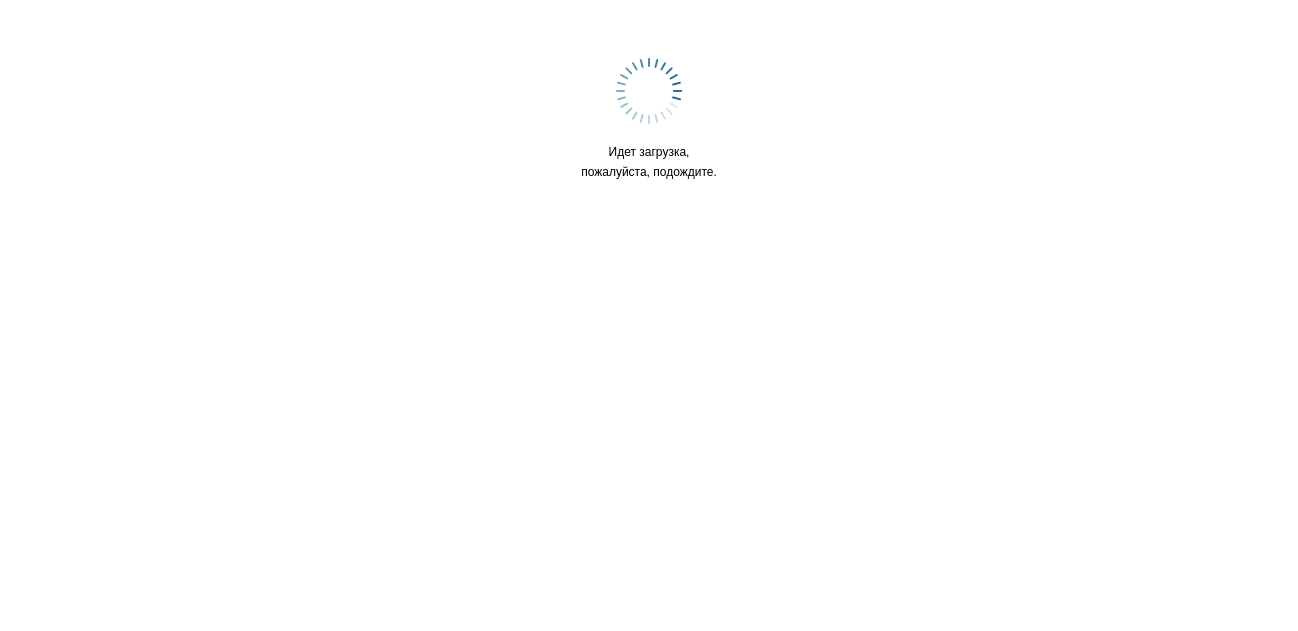 scroll, scrollTop: 0, scrollLeft: 0, axis: both 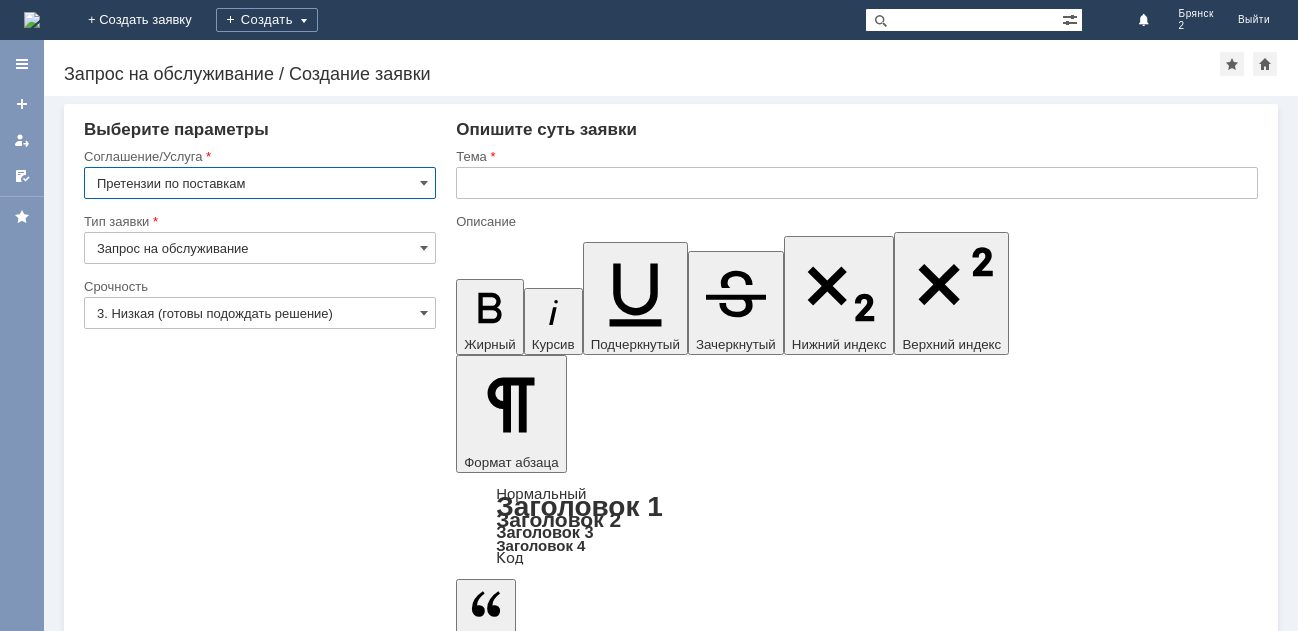 drag, startPoint x: 546, startPoint y: 180, endPoint x: 546, endPoint y: 208, distance: 28 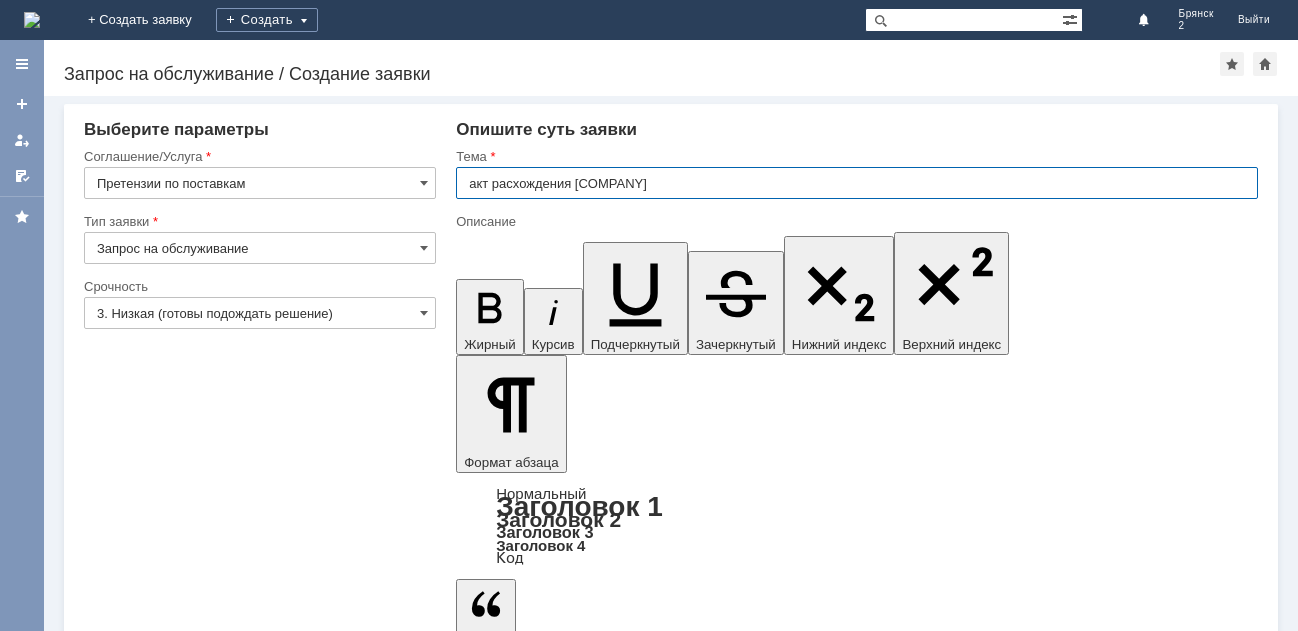 type on "акт расхождения Бр2" 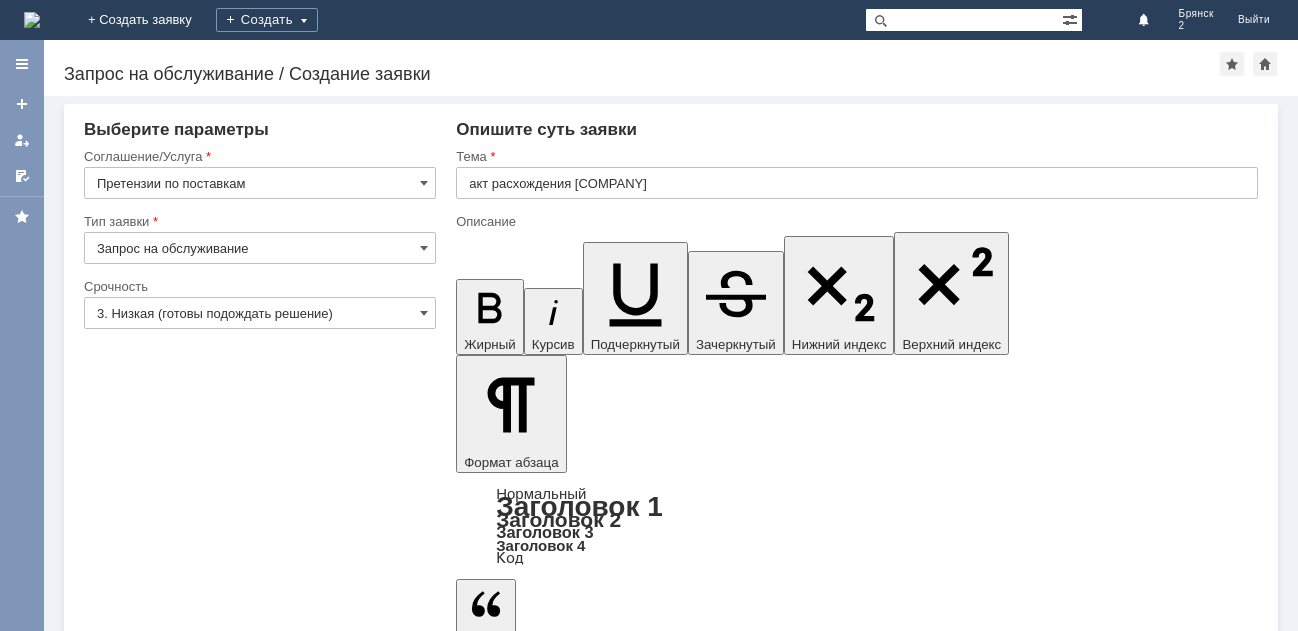 type 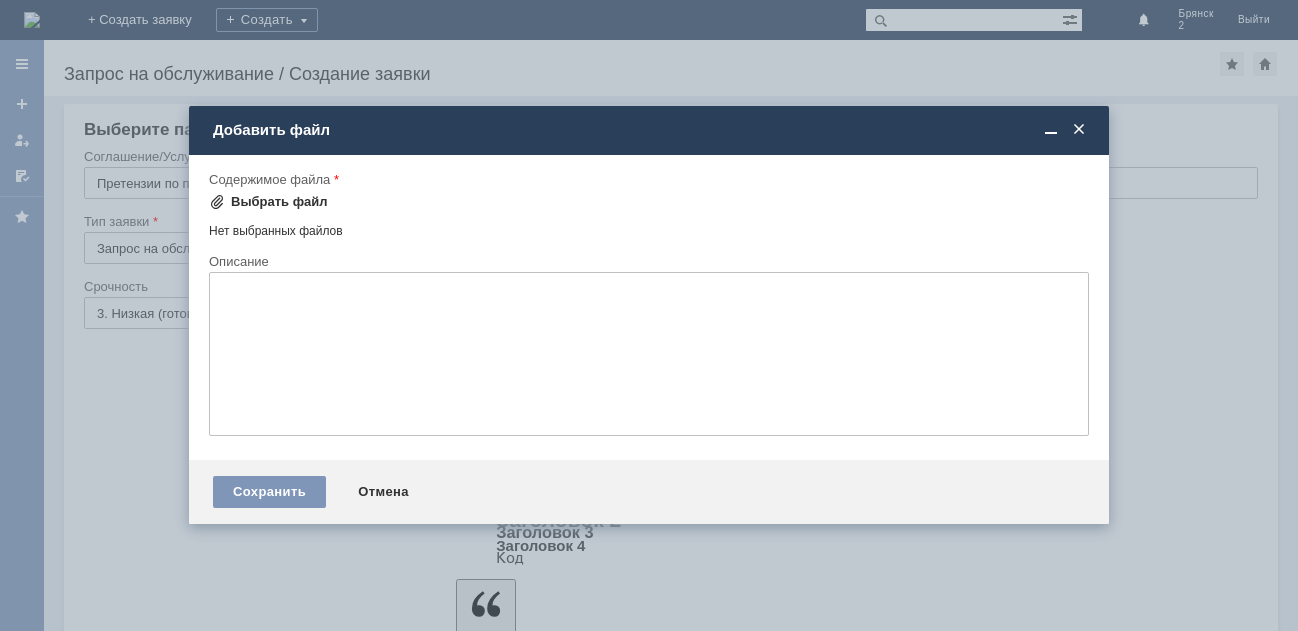 click on "Выбрать файл" at bounding box center (279, 202) 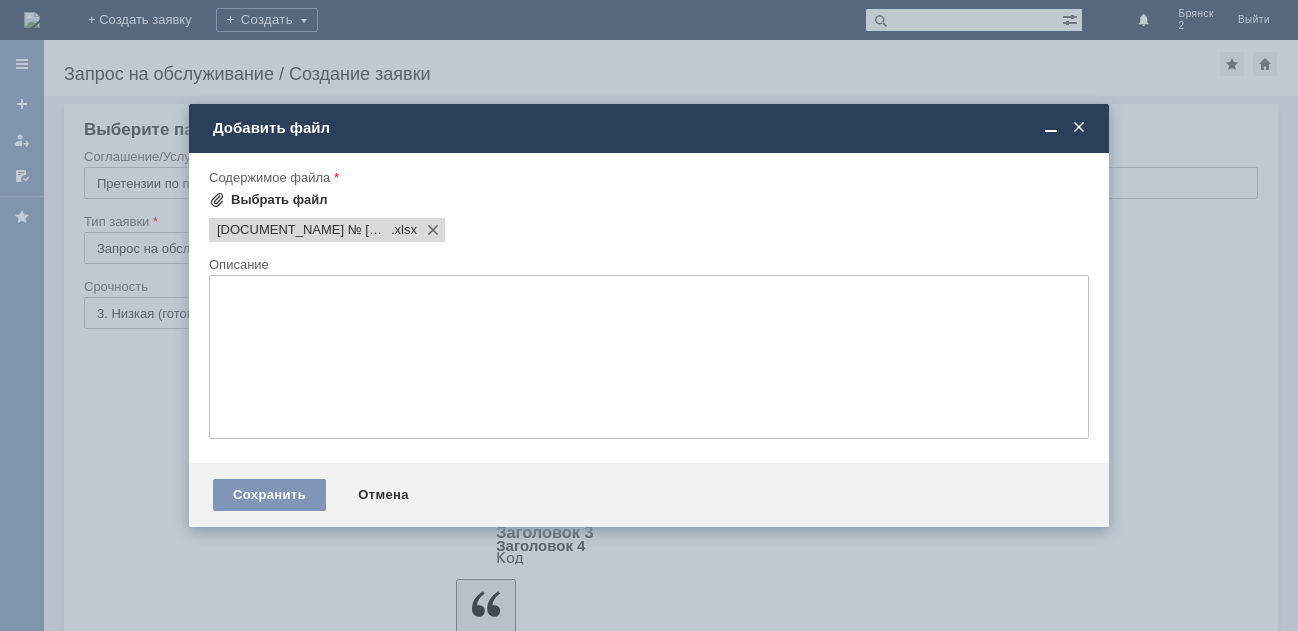 scroll, scrollTop: 0, scrollLeft: 0, axis: both 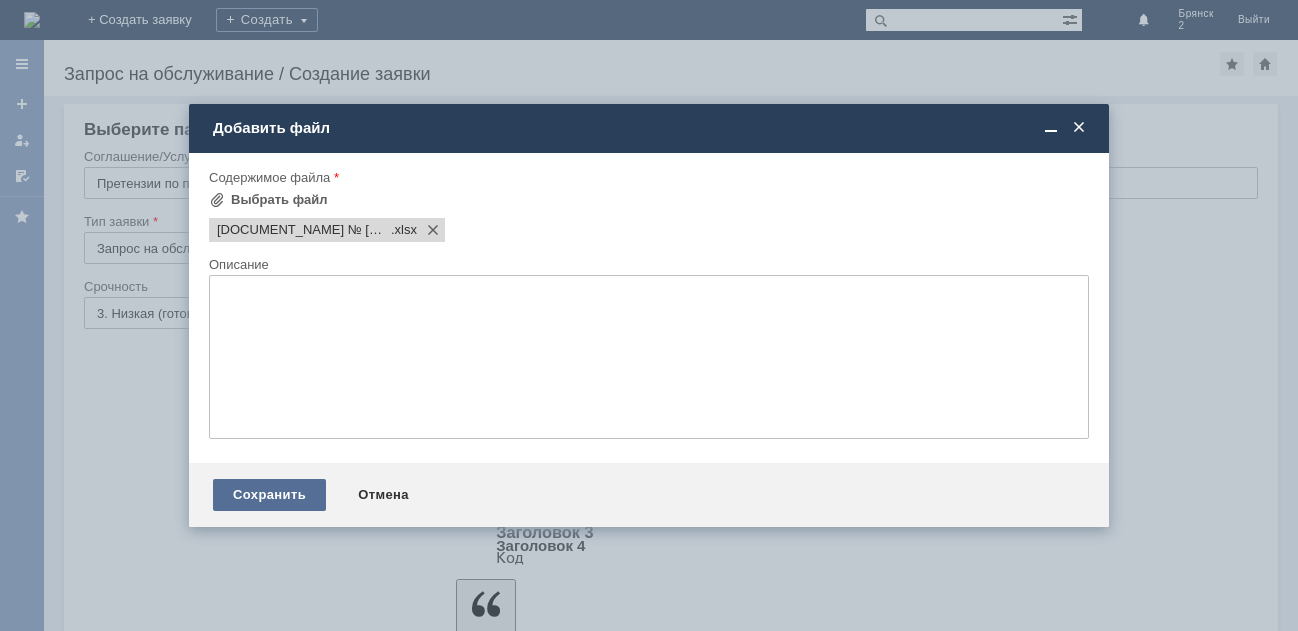 click on "Сохранить" at bounding box center [269, 495] 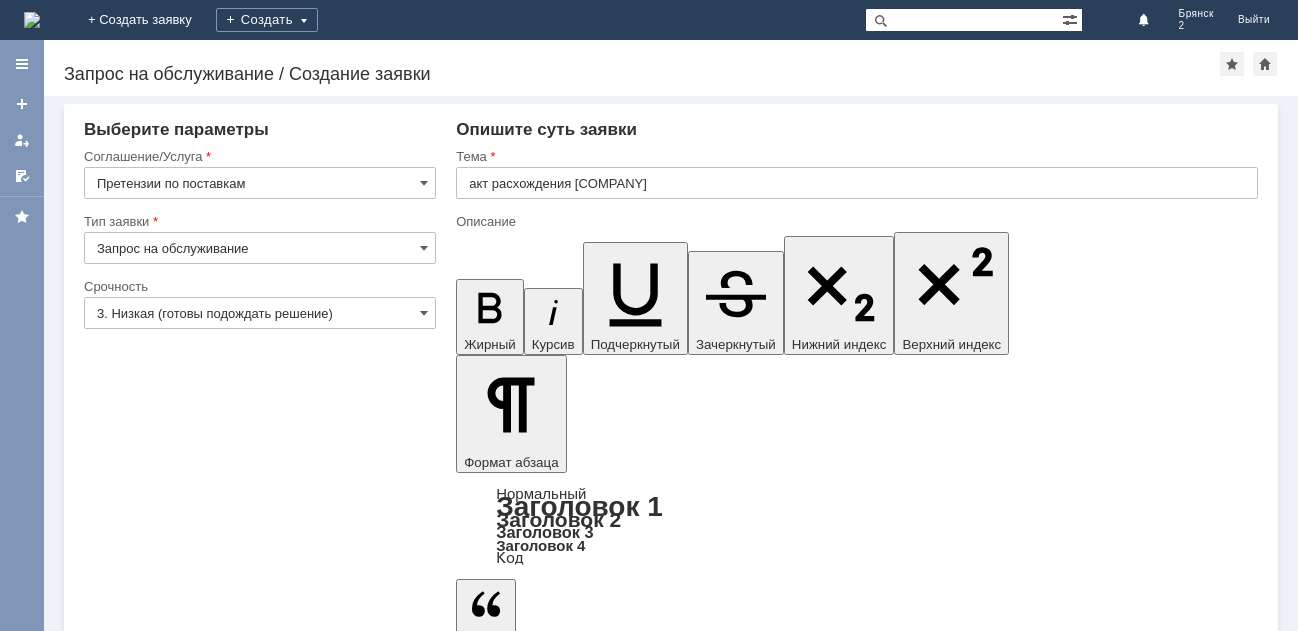click on "Сохранить" at bounding box center [144, 5567] 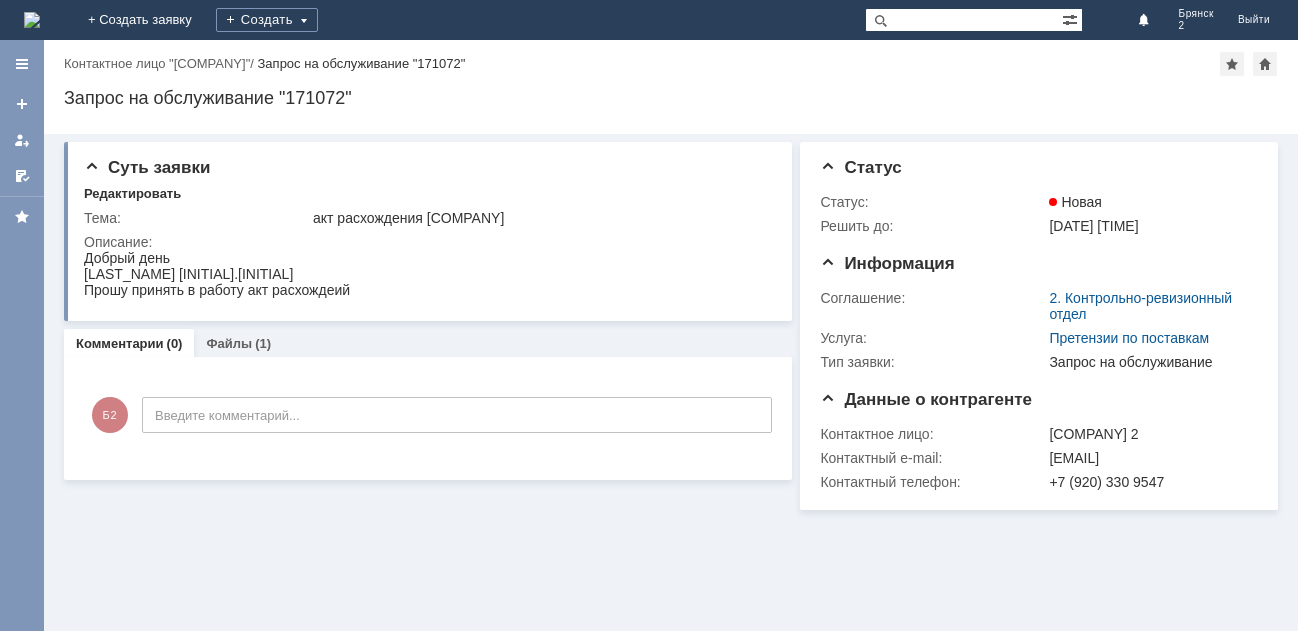 scroll, scrollTop: 0, scrollLeft: 0, axis: both 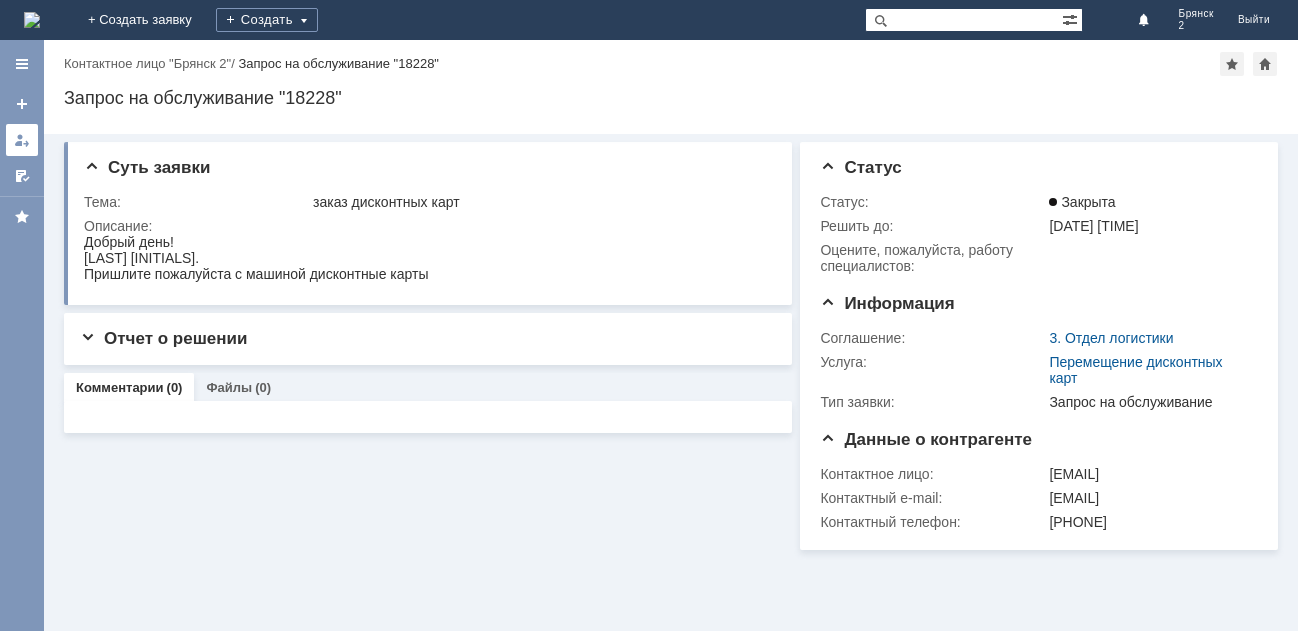 click at bounding box center (22, 140) 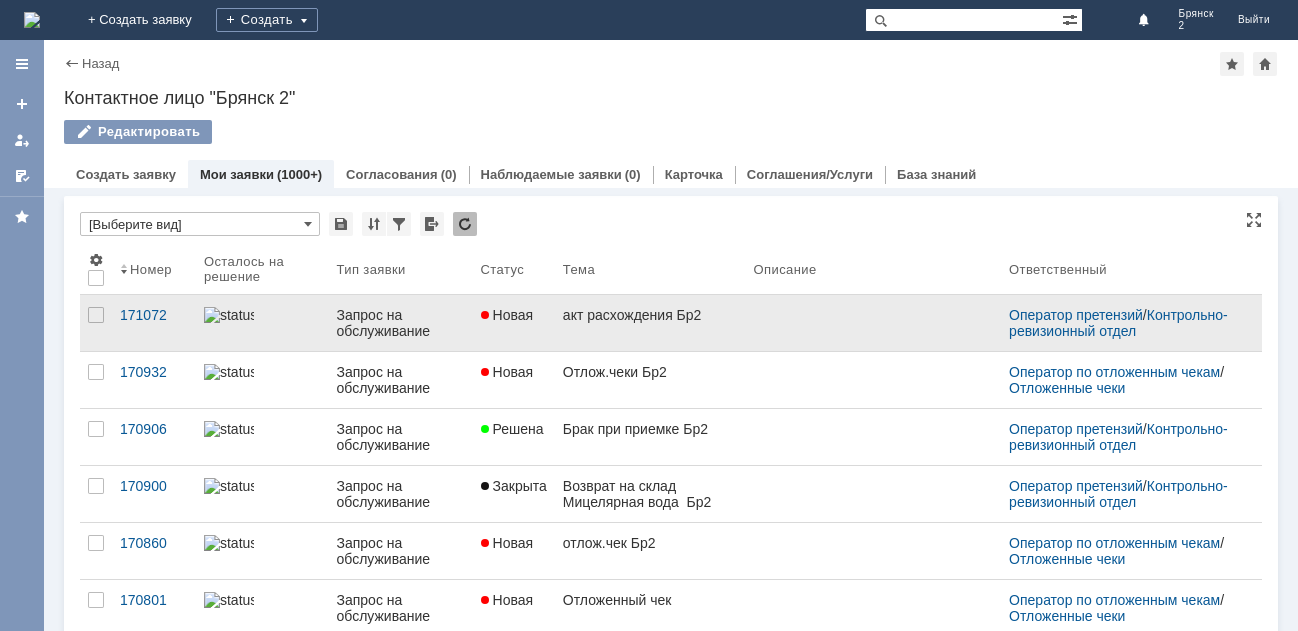 scroll, scrollTop: 0, scrollLeft: 0, axis: both 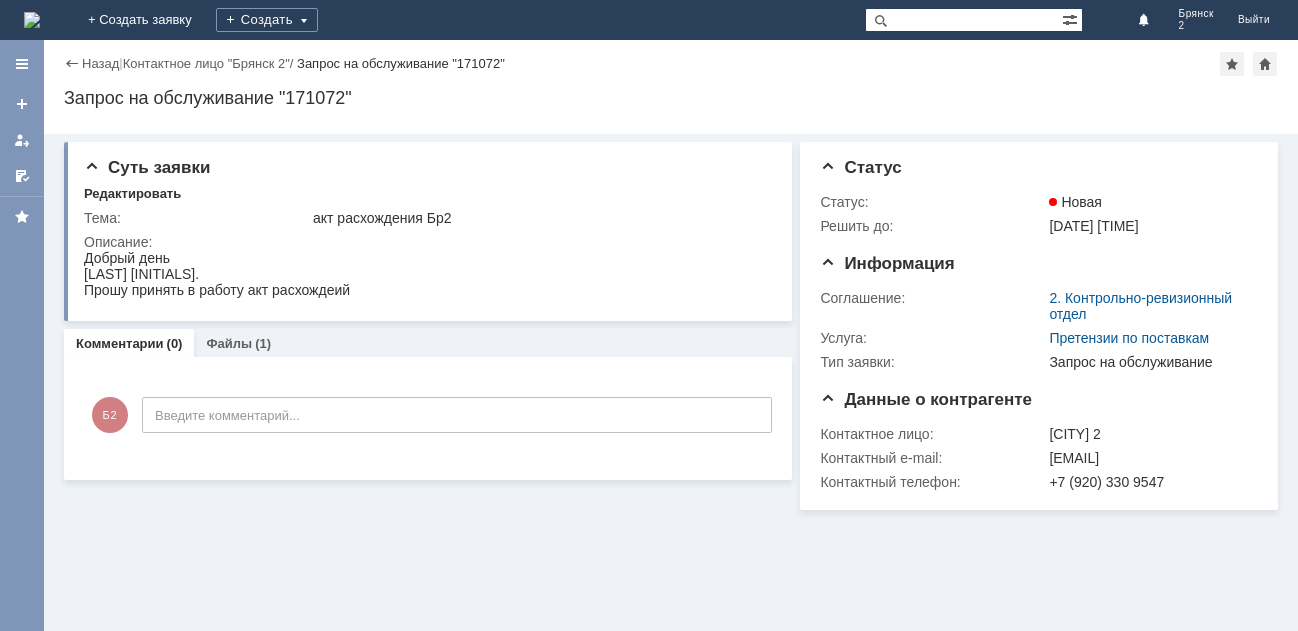 click on "Комментарии" at bounding box center [120, 343] 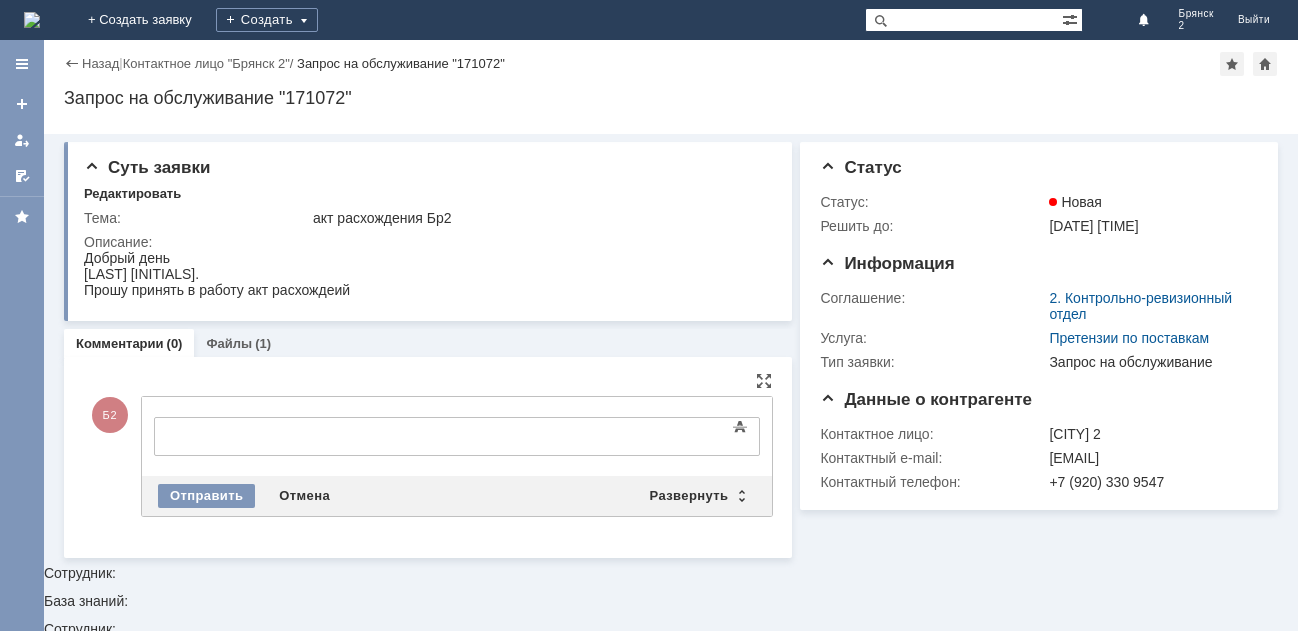 scroll, scrollTop: 0, scrollLeft: 0, axis: both 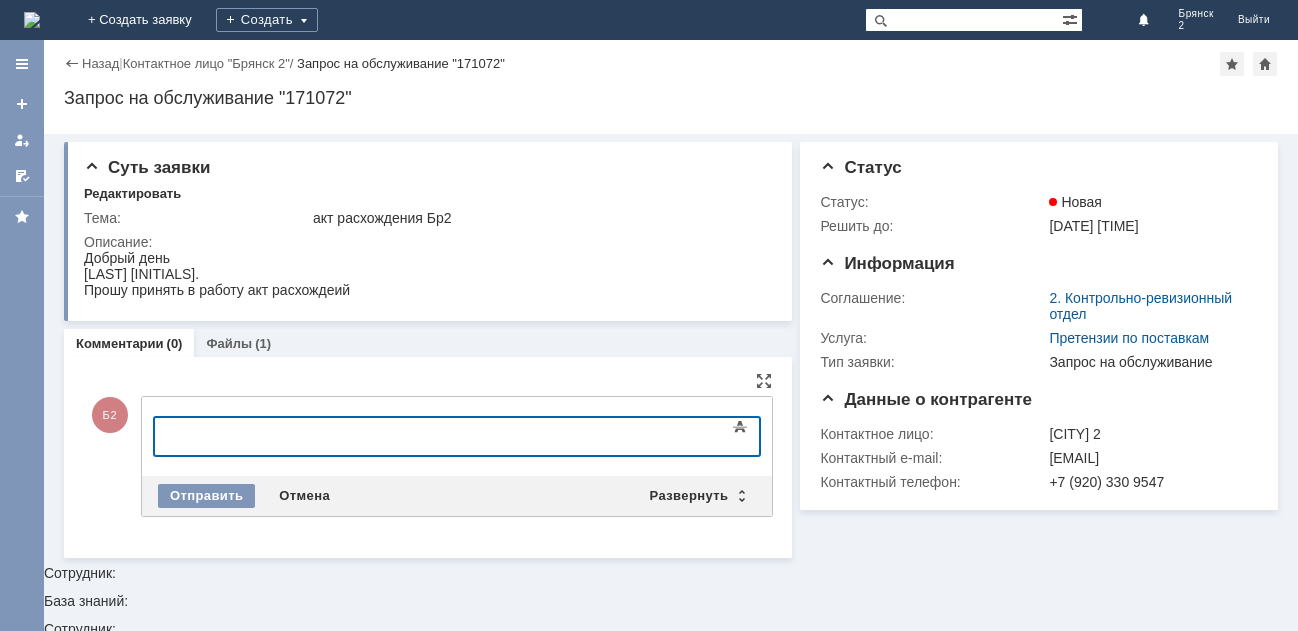 type 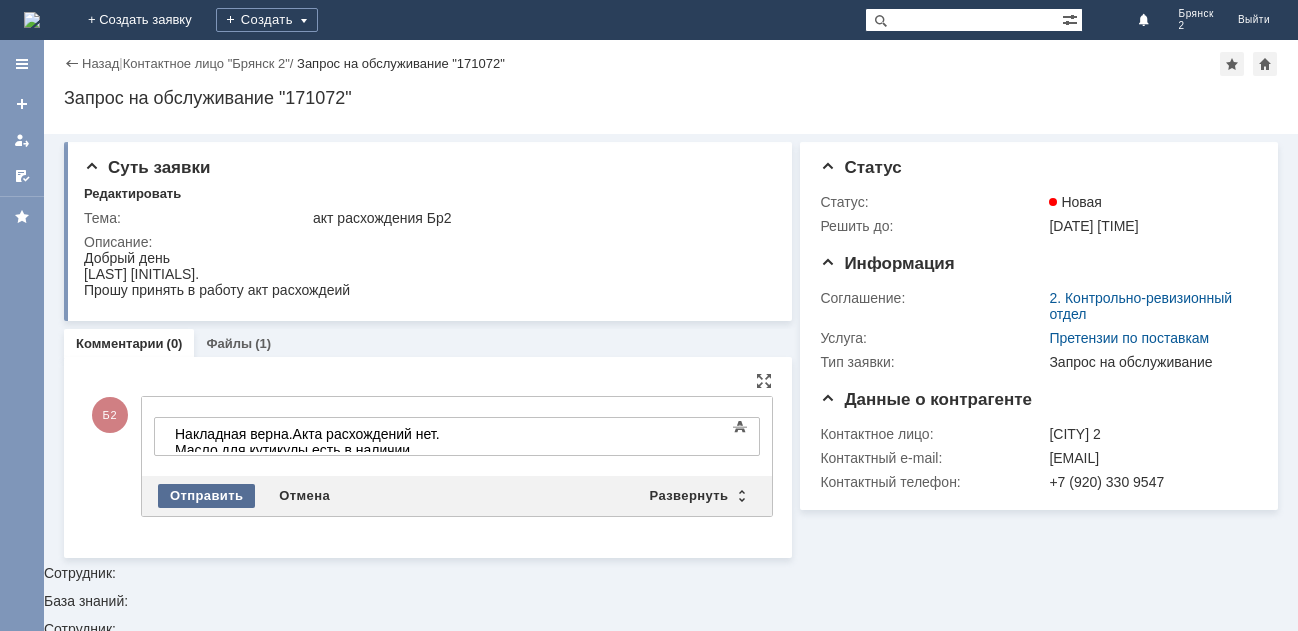 click on "Отправить" at bounding box center [206, 496] 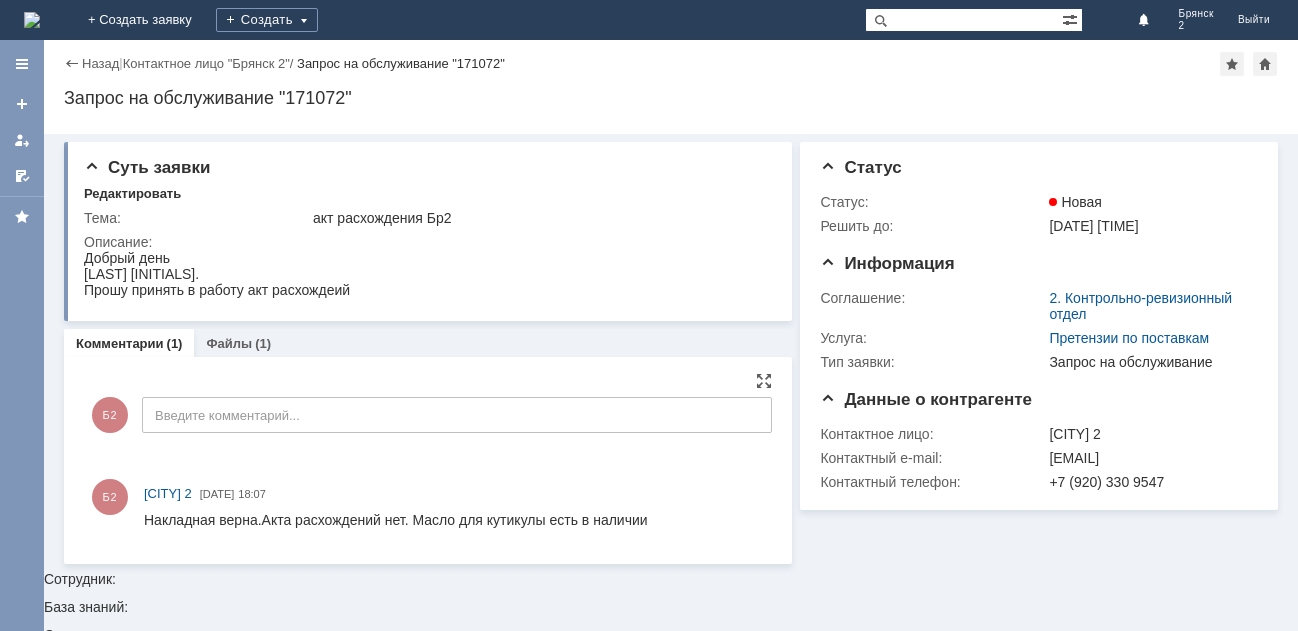 scroll, scrollTop: 0, scrollLeft: 0, axis: both 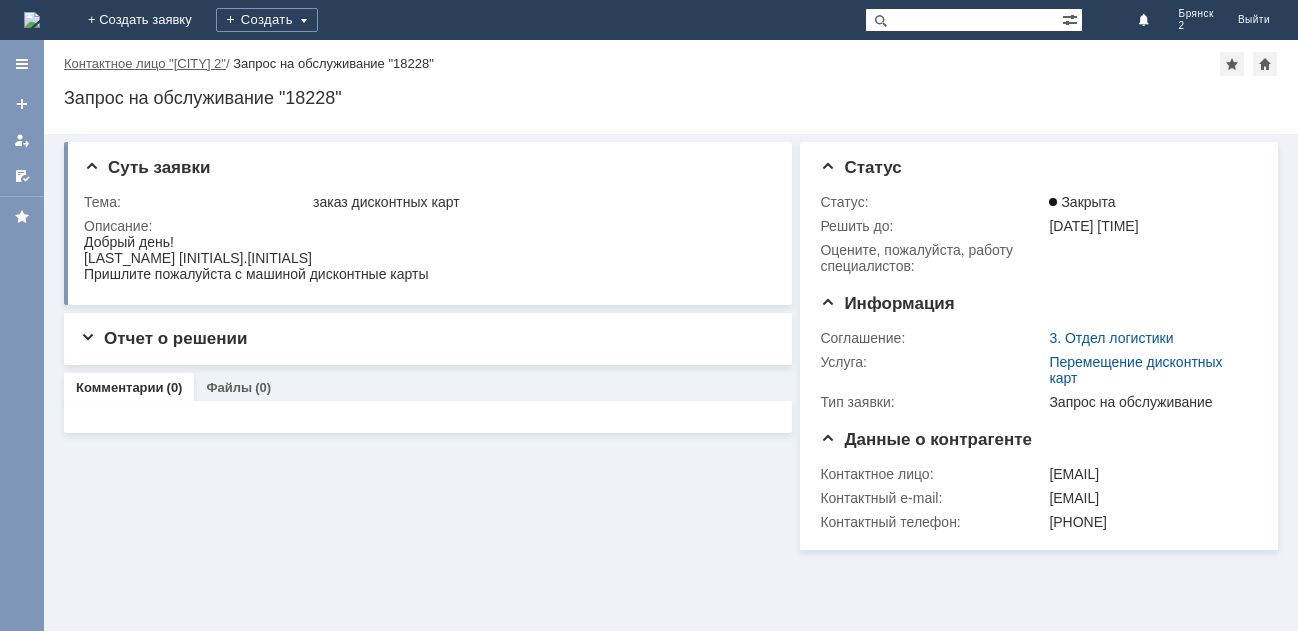 click on "Контактное лицо "Брянск 2"" at bounding box center (145, 63) 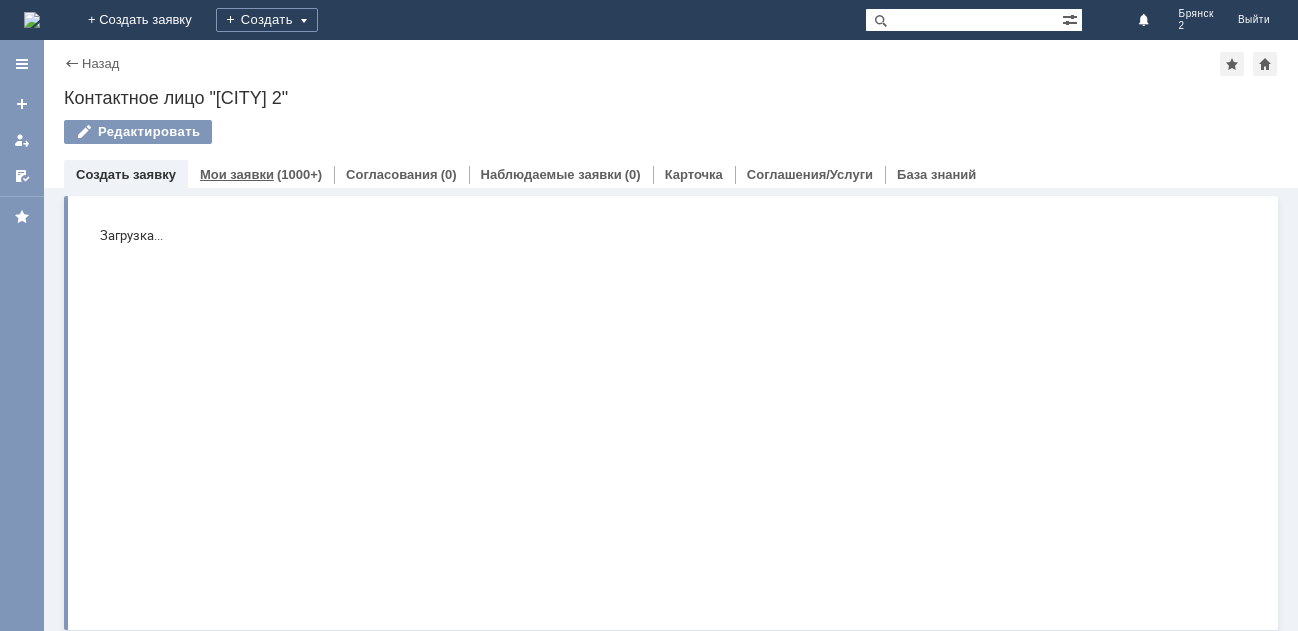 scroll, scrollTop: 0, scrollLeft: 0, axis: both 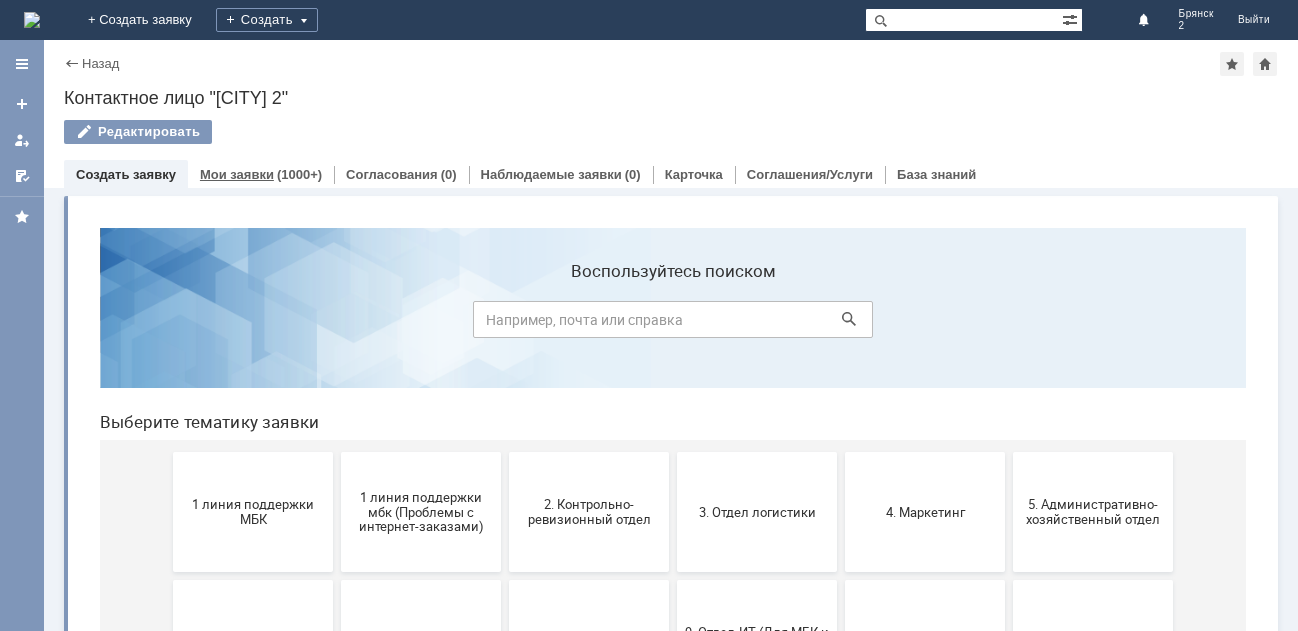 click on "Мои заявки" at bounding box center [237, 174] 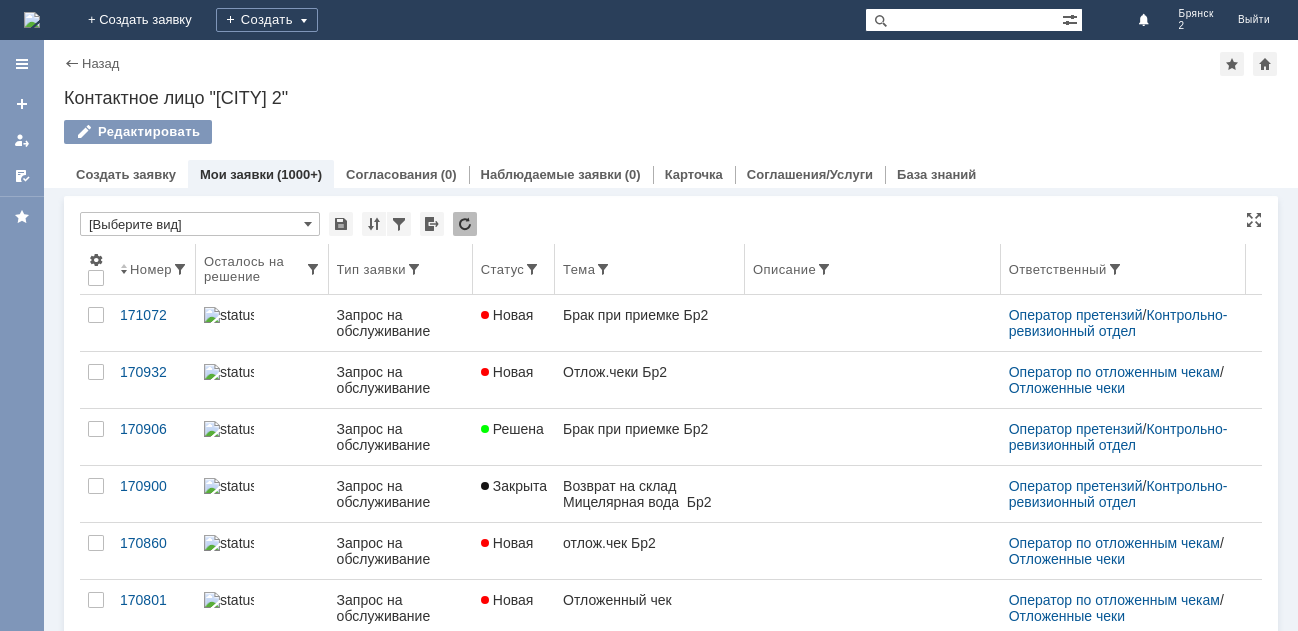 scroll, scrollTop: 0, scrollLeft: 0, axis: both 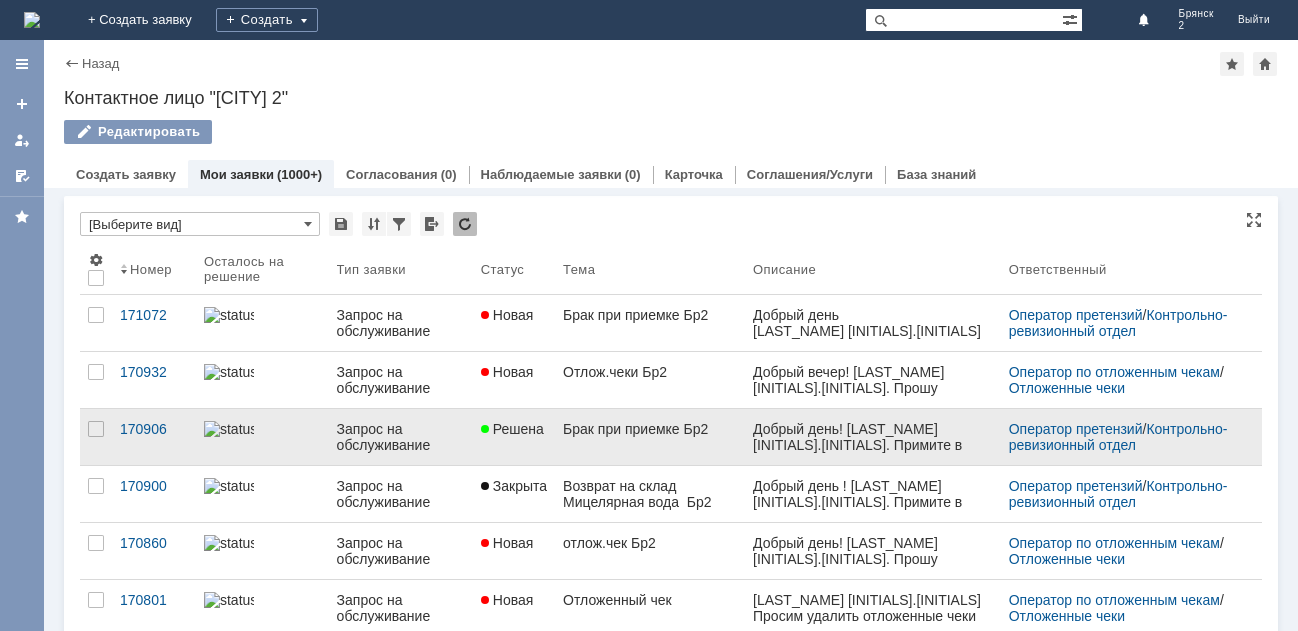 click on "Решена" at bounding box center [512, 429] 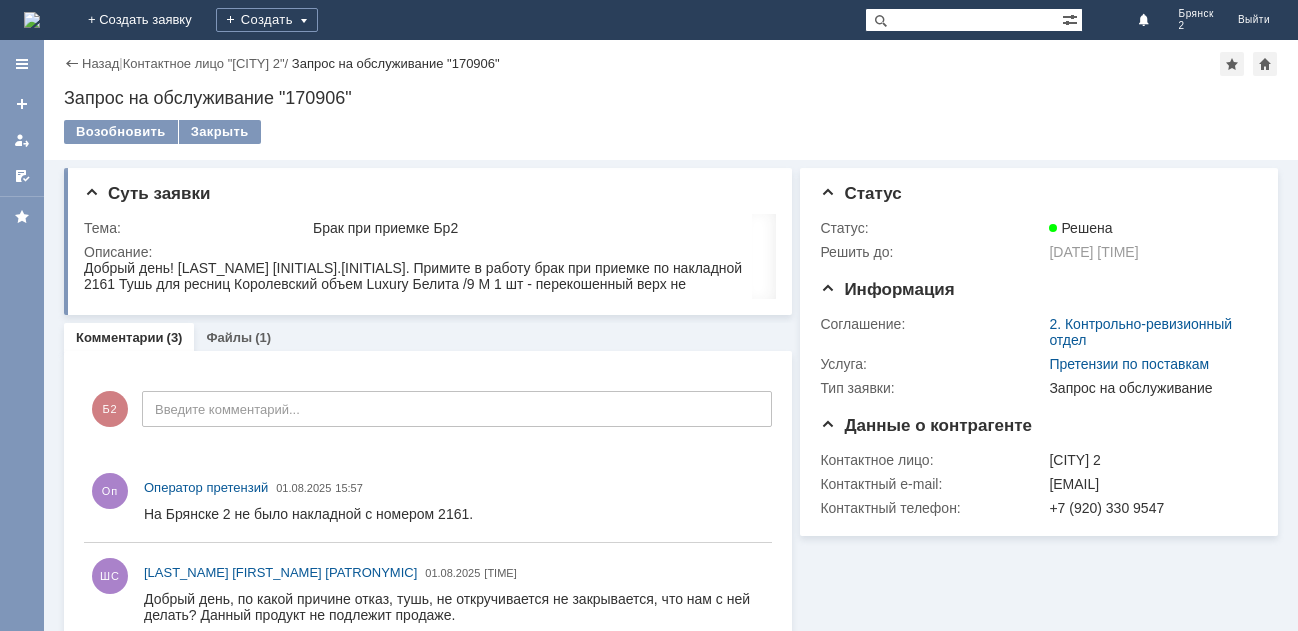 scroll, scrollTop: 0, scrollLeft: 0, axis: both 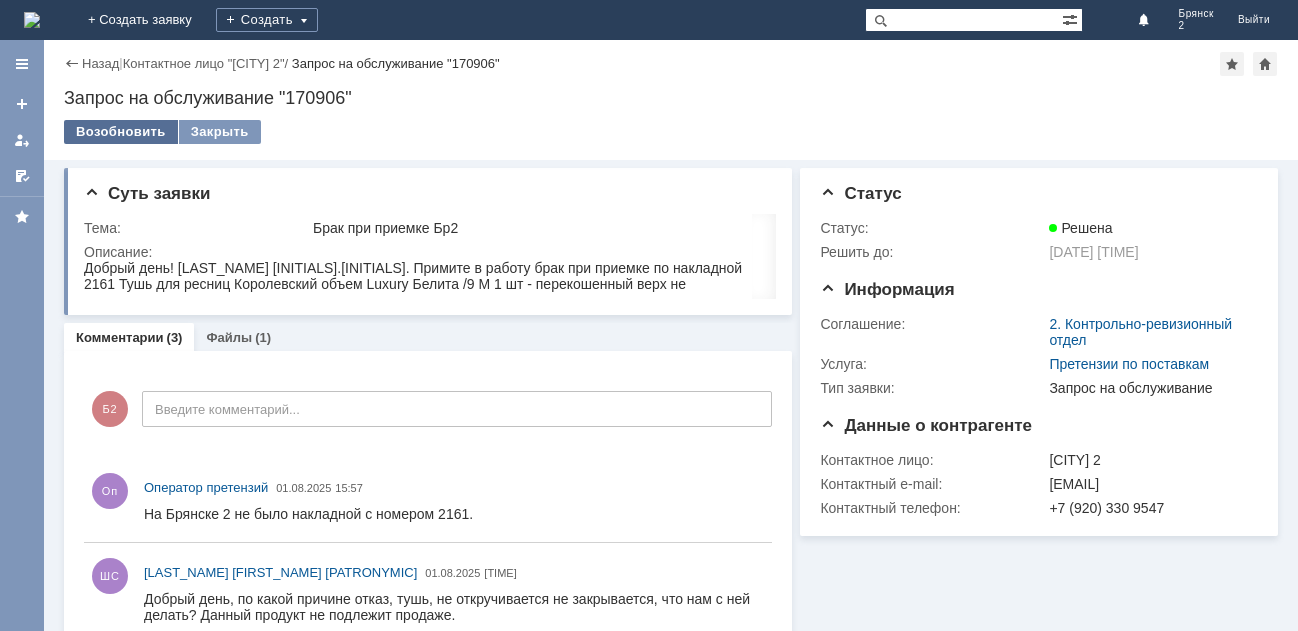 click on "Возобновить" at bounding box center (121, 132) 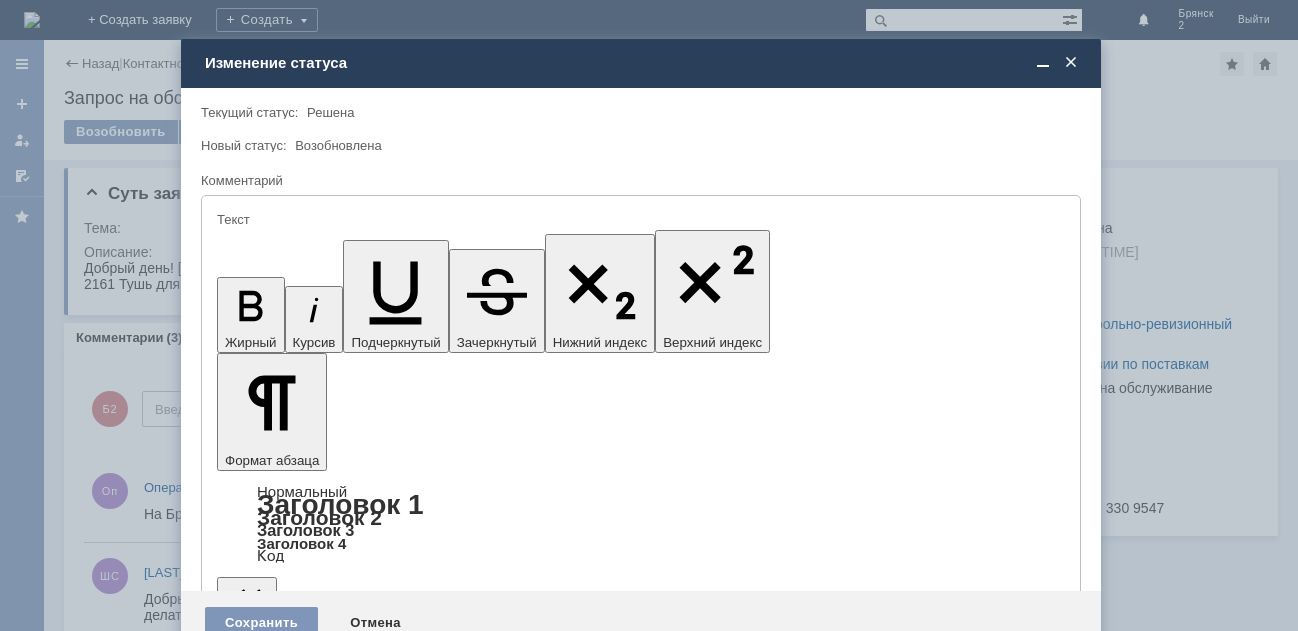 scroll, scrollTop: 0, scrollLeft: 0, axis: both 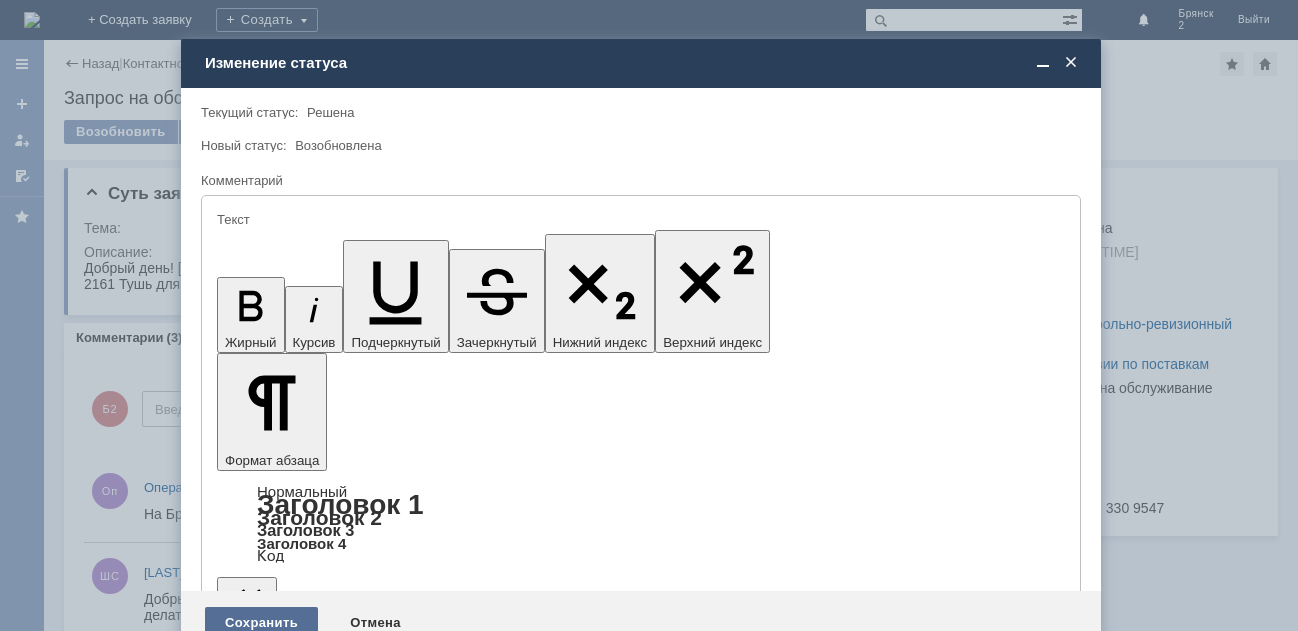 click on "Сохранить" at bounding box center [261, 623] 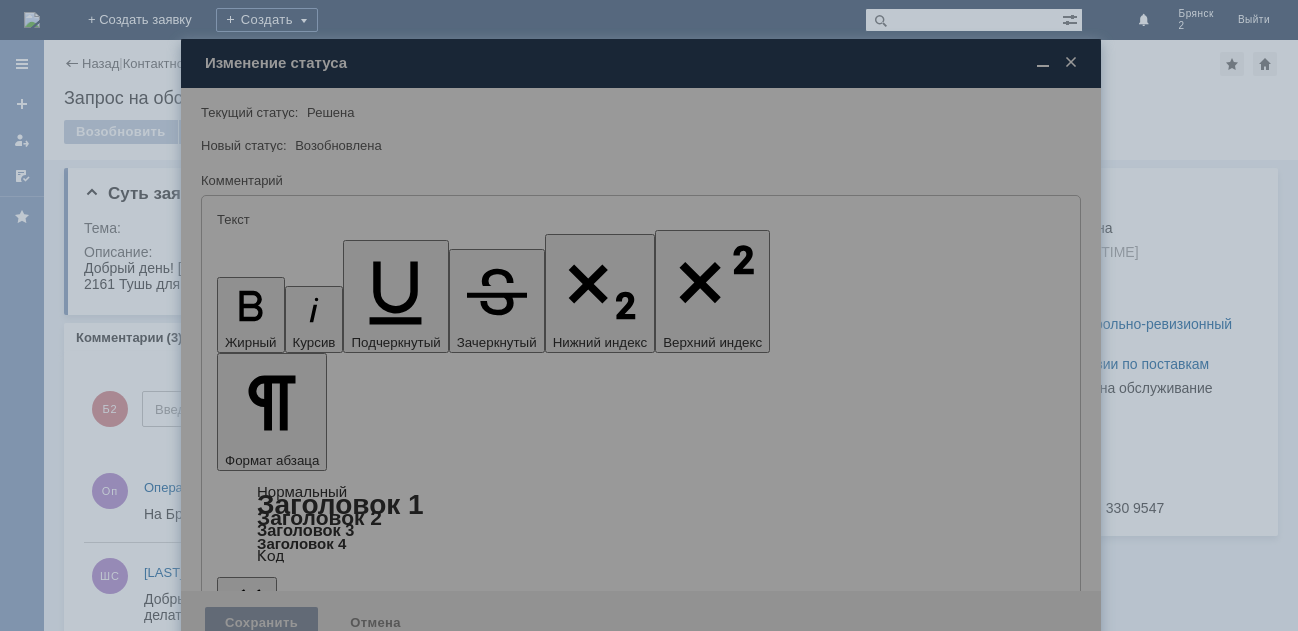 click at bounding box center [641, 347] 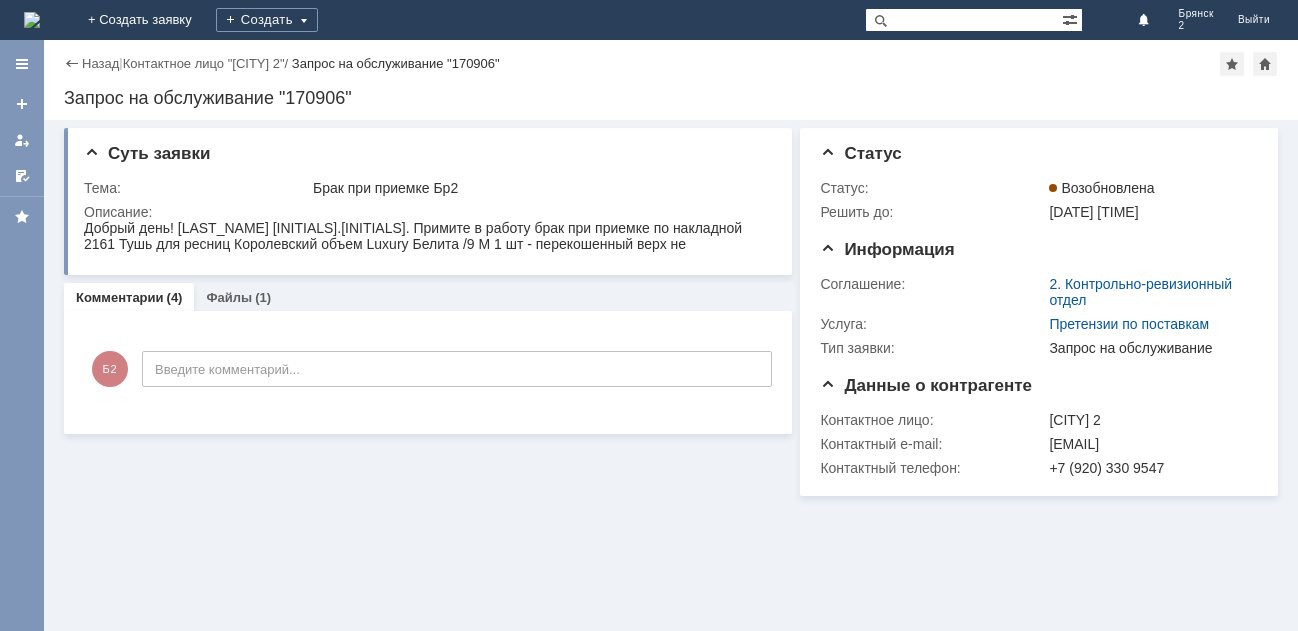 scroll, scrollTop: 0, scrollLeft: 0, axis: both 